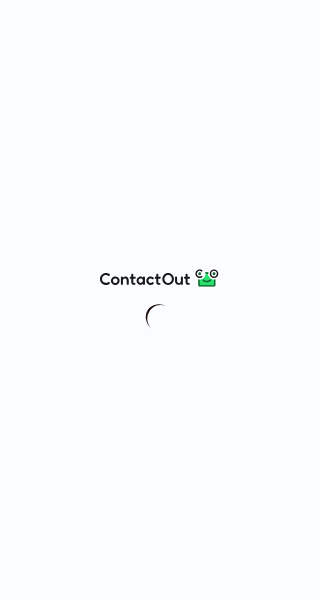 scroll, scrollTop: 0, scrollLeft: 0, axis: both 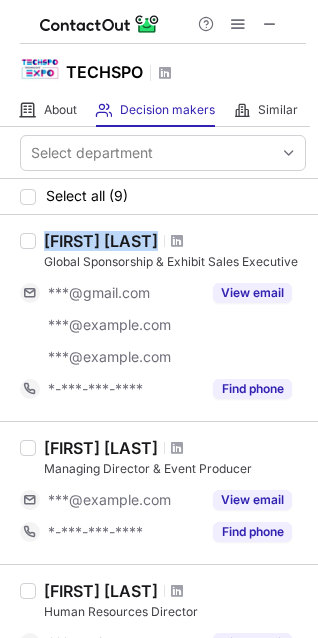 drag, startPoint x: 45, startPoint y: 241, endPoint x: 176, endPoint y: 236, distance: 131.09538 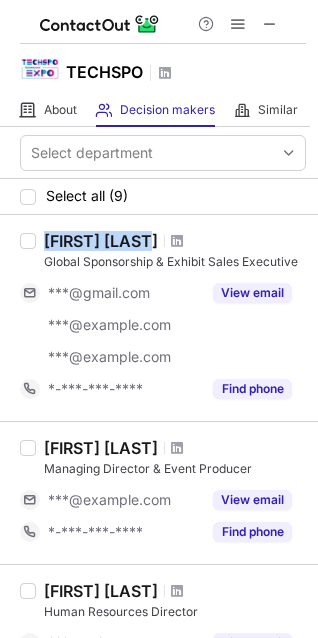 drag, startPoint x: 45, startPoint y: 240, endPoint x: 156, endPoint y: 242, distance: 111.01801 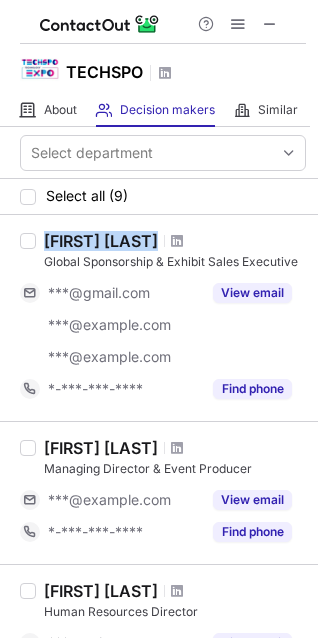 copy on "Benjamin Kepner" 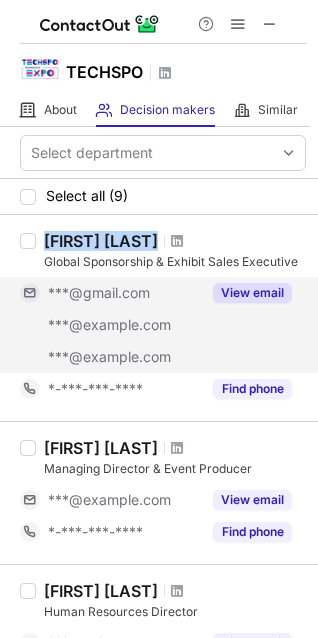 click on "View email" at bounding box center [252, 293] 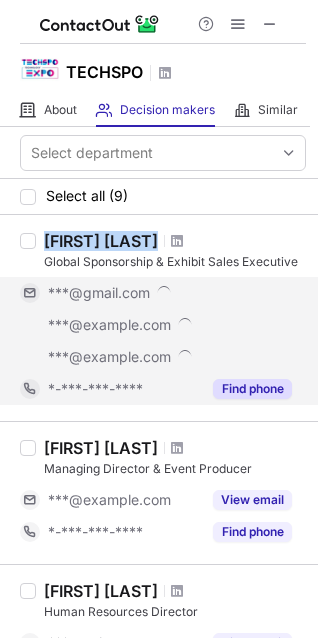 click on "Find phone" at bounding box center (246, 389) 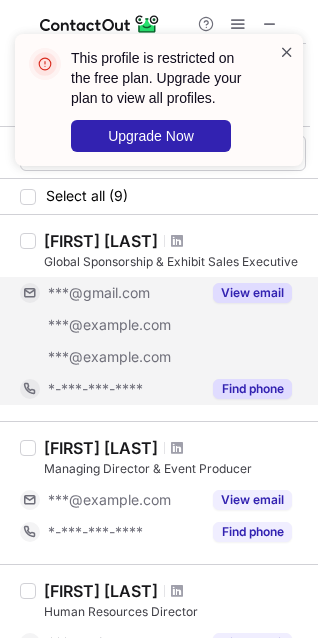 click at bounding box center [287, 52] 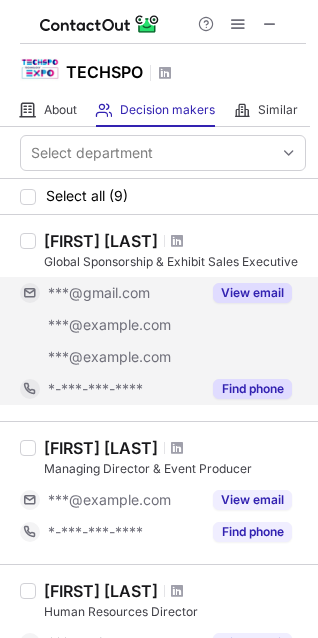 click at bounding box center (270, 24) 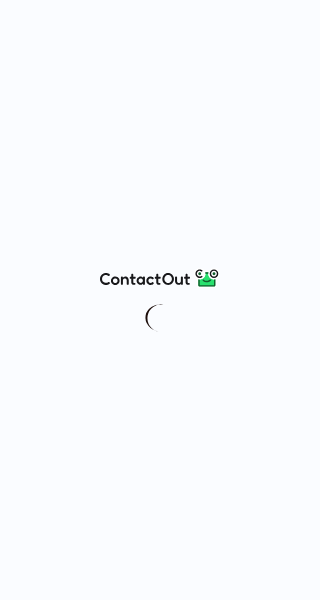 scroll, scrollTop: 0, scrollLeft: 0, axis: both 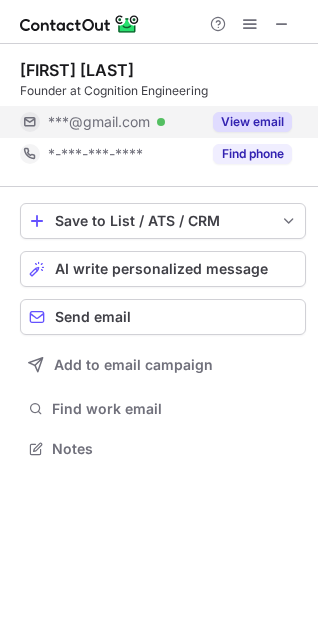 click on "View email" at bounding box center [252, 122] 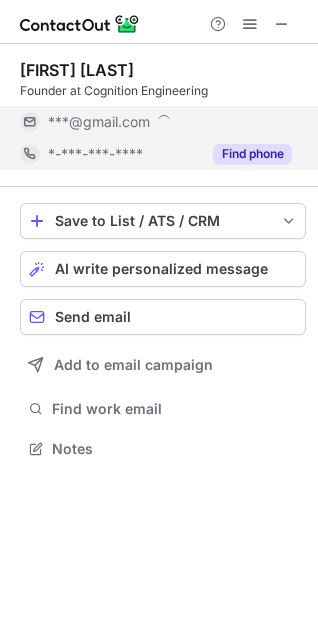 click on "Find phone" at bounding box center (252, 154) 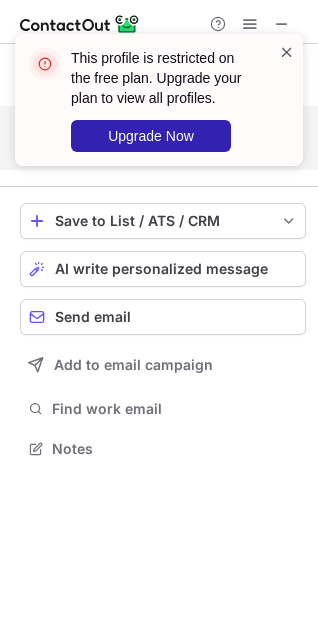 click at bounding box center [287, 52] 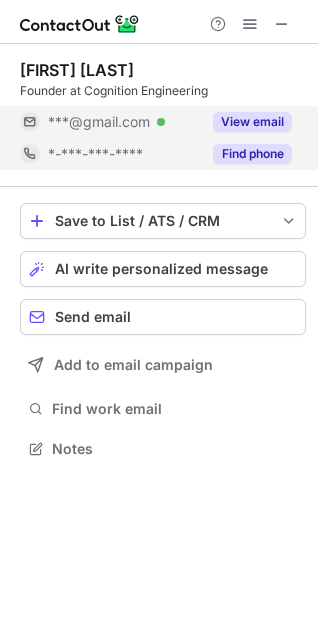 click on "View email" at bounding box center [252, 122] 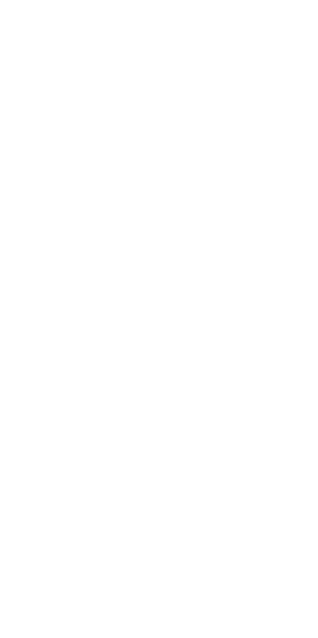 scroll, scrollTop: 0, scrollLeft: 0, axis: both 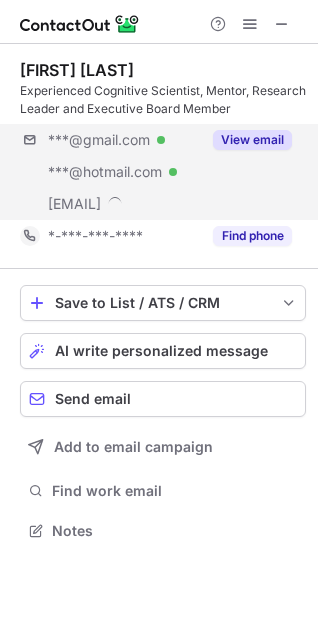click on "View email" at bounding box center [252, 140] 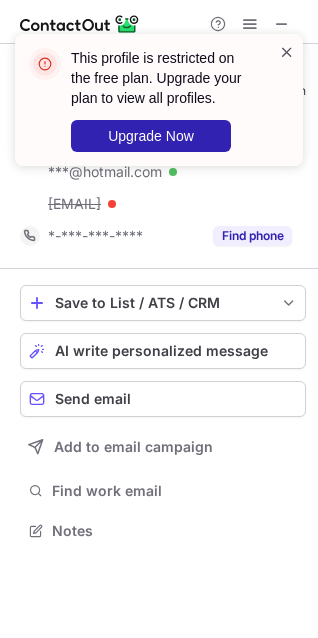 click at bounding box center (287, 52) 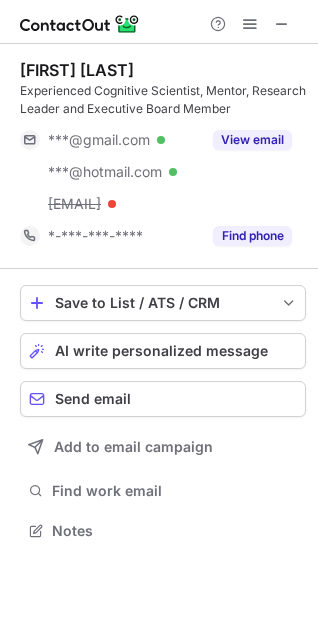 click on "This profile is restricted on the free plan. Upgrade your plan to view all profiles. Upgrade Now" at bounding box center (159, 108) 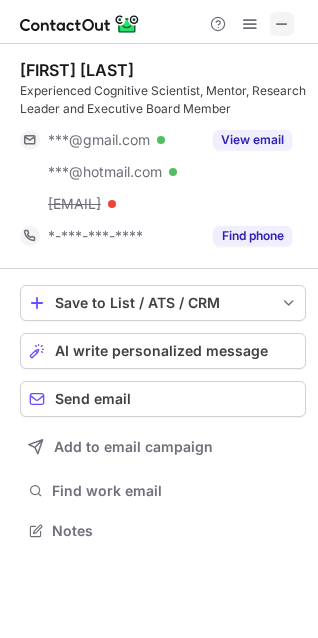click at bounding box center (282, 24) 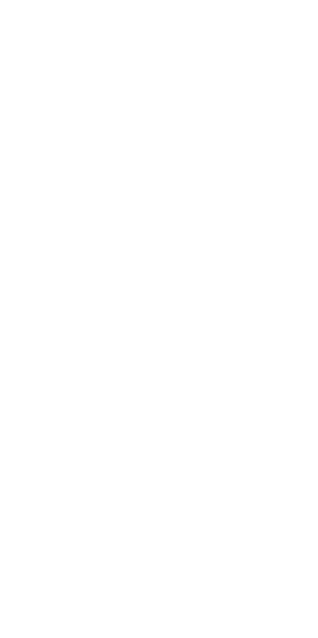 scroll, scrollTop: 0, scrollLeft: 0, axis: both 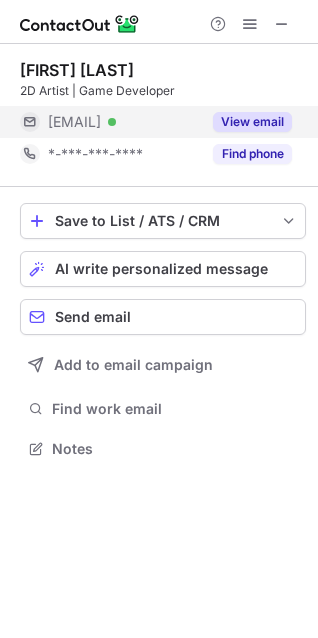 click on "View email" at bounding box center [252, 122] 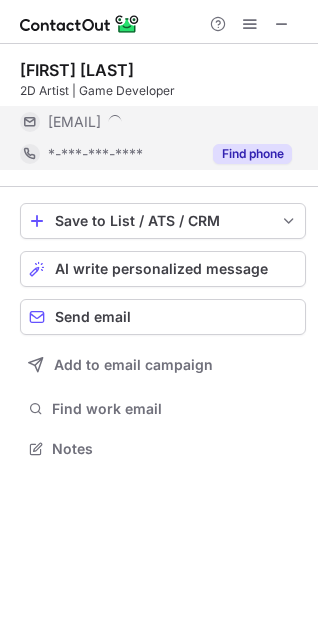 click on "Find phone" at bounding box center [252, 154] 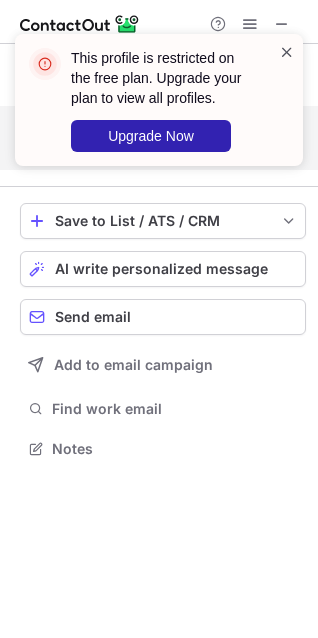 click at bounding box center [287, 52] 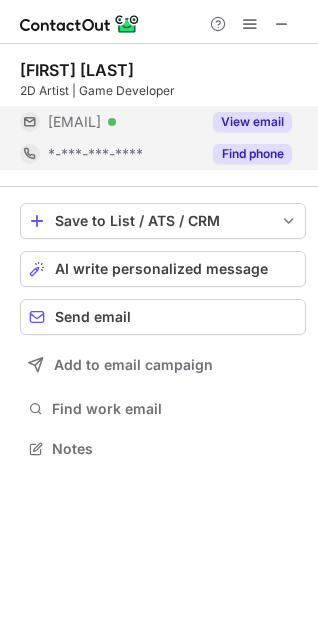 click on "This profile is restricted on the free plan. Upgrade your plan to view all profiles. Upgrade Now" at bounding box center (159, 108) 